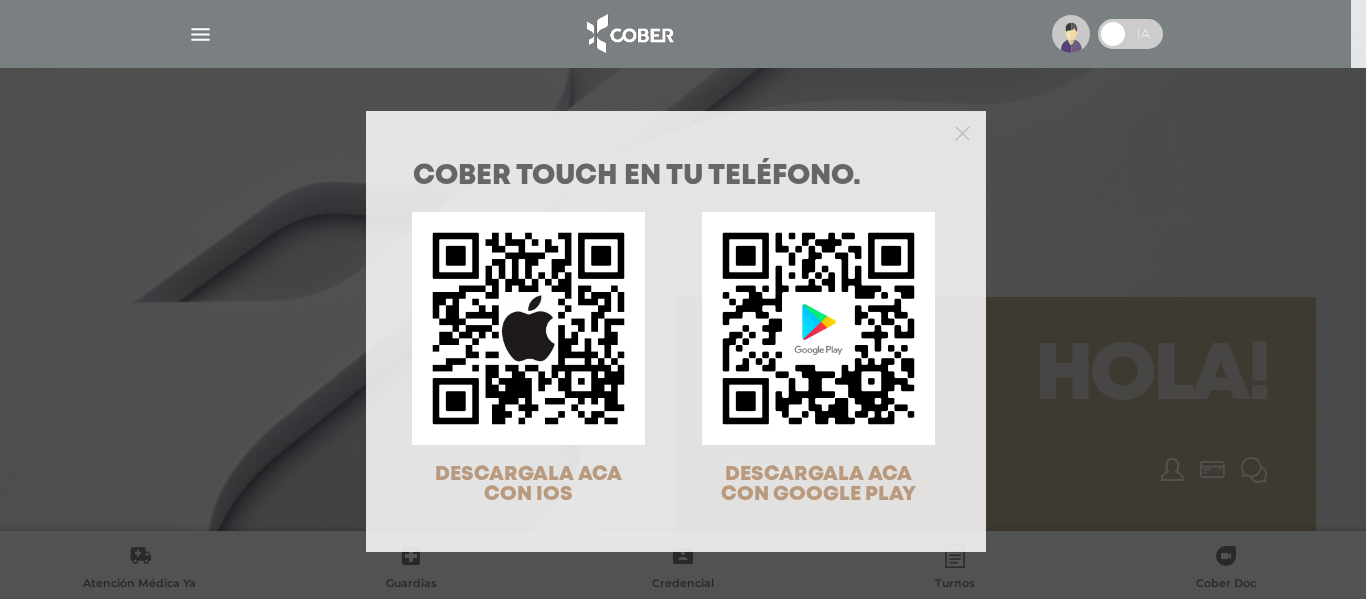 scroll, scrollTop: 0, scrollLeft: 0, axis: both 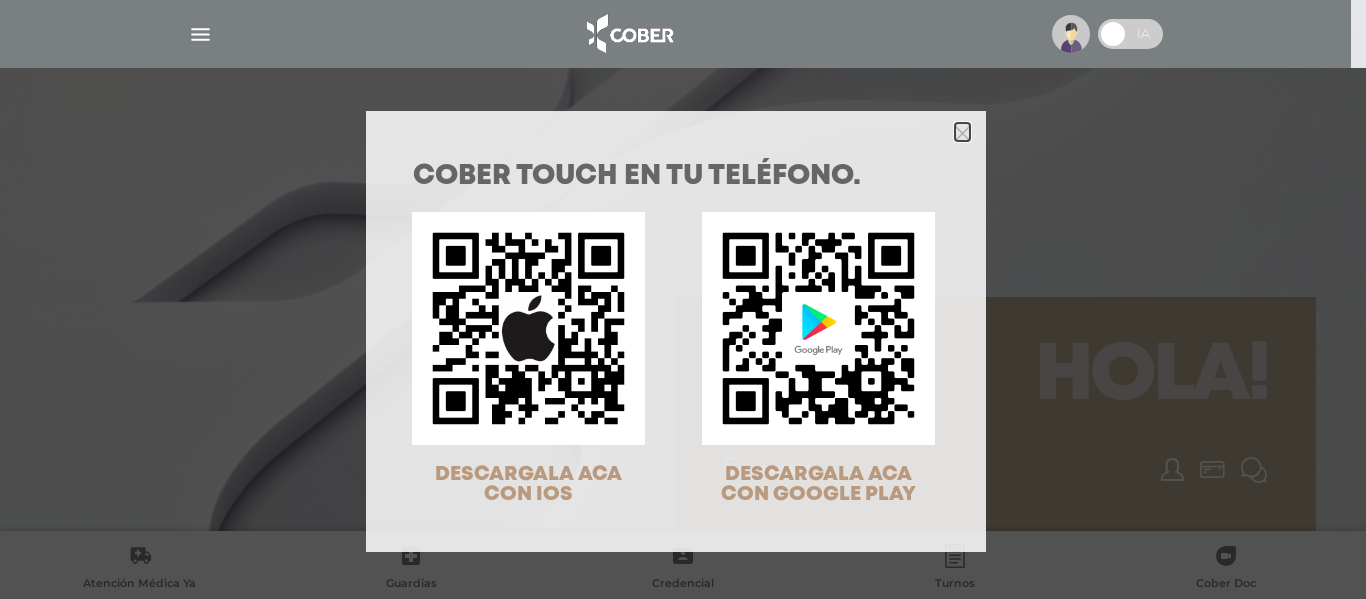 drag, startPoint x: 958, startPoint y: 132, endPoint x: 973, endPoint y: 196, distance: 65.734314 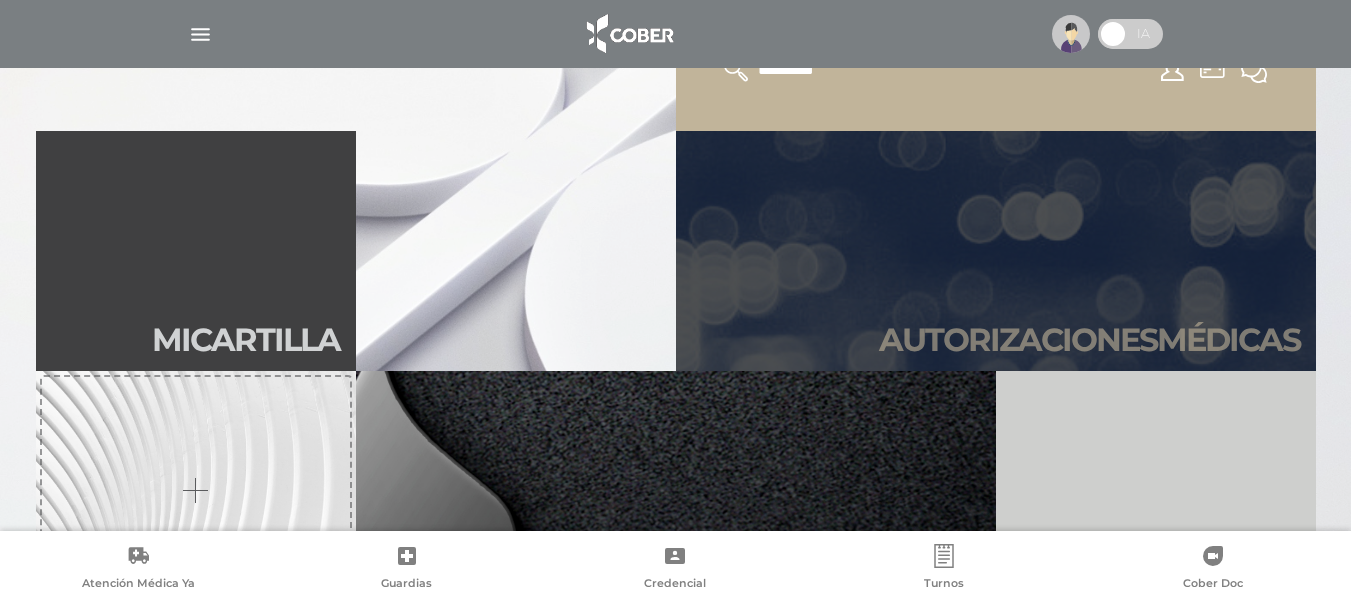 scroll, scrollTop: 500, scrollLeft: 0, axis: vertical 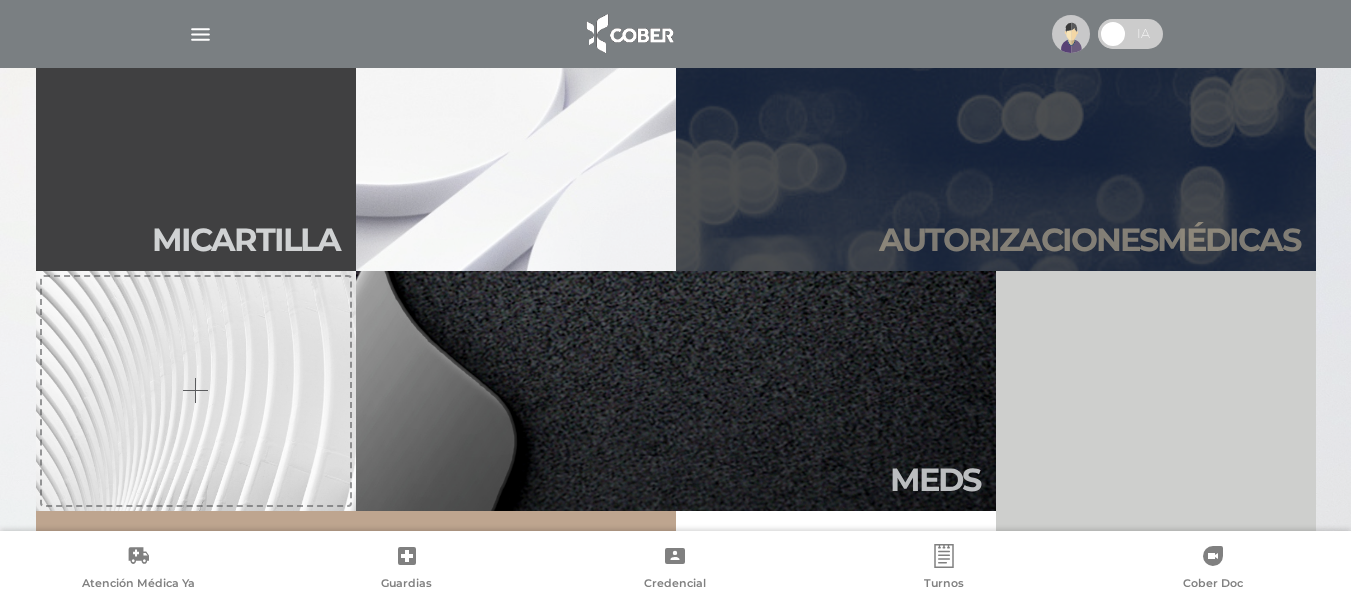 click on "Autori zaciones  médicas" at bounding box center [996, 151] 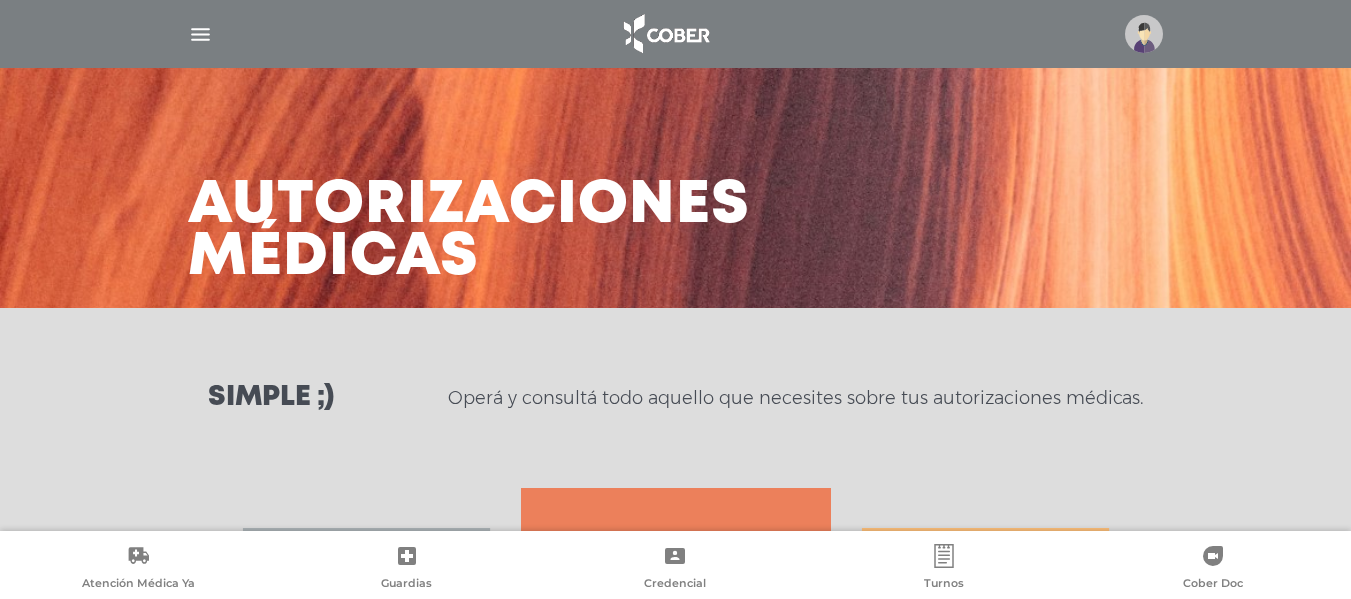 scroll, scrollTop: 400, scrollLeft: 0, axis: vertical 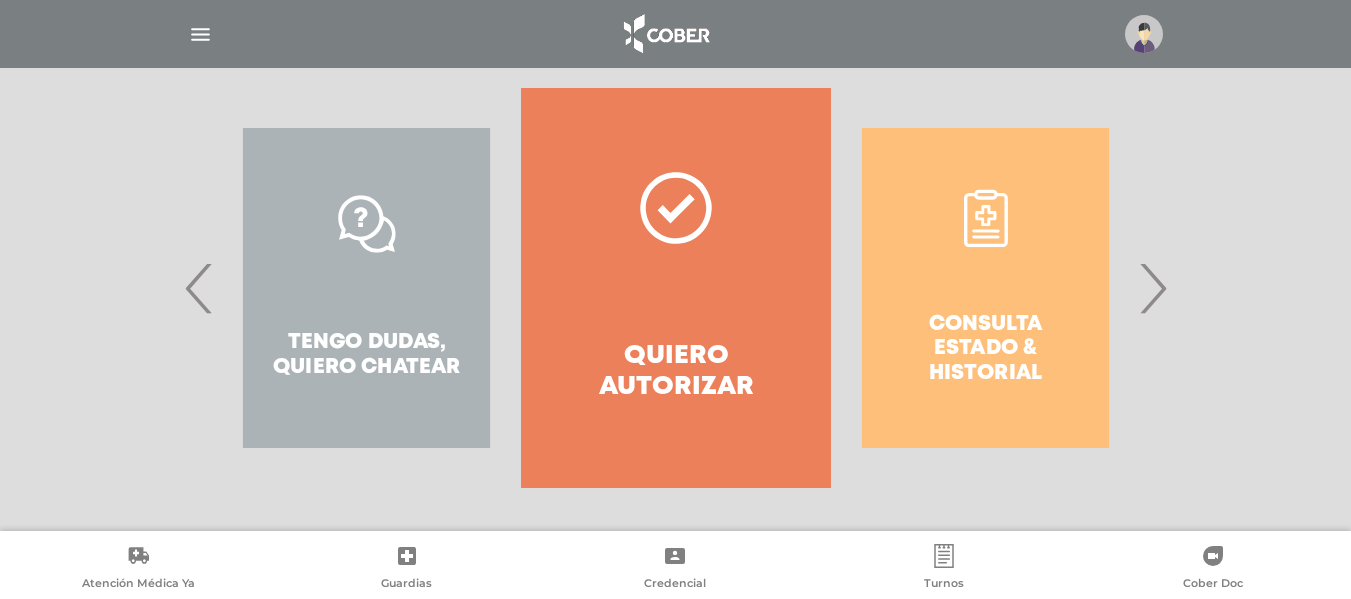 click on "›" at bounding box center (1152, 288) 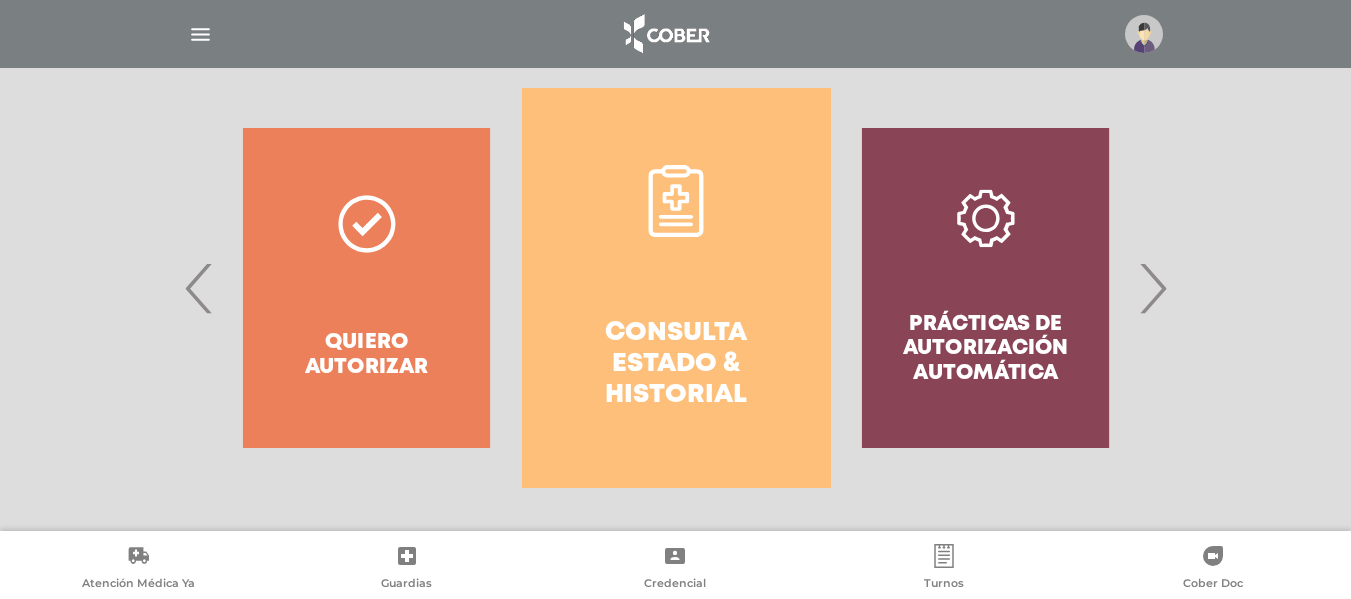 click on "Consulta estado & historial" at bounding box center (676, 288) 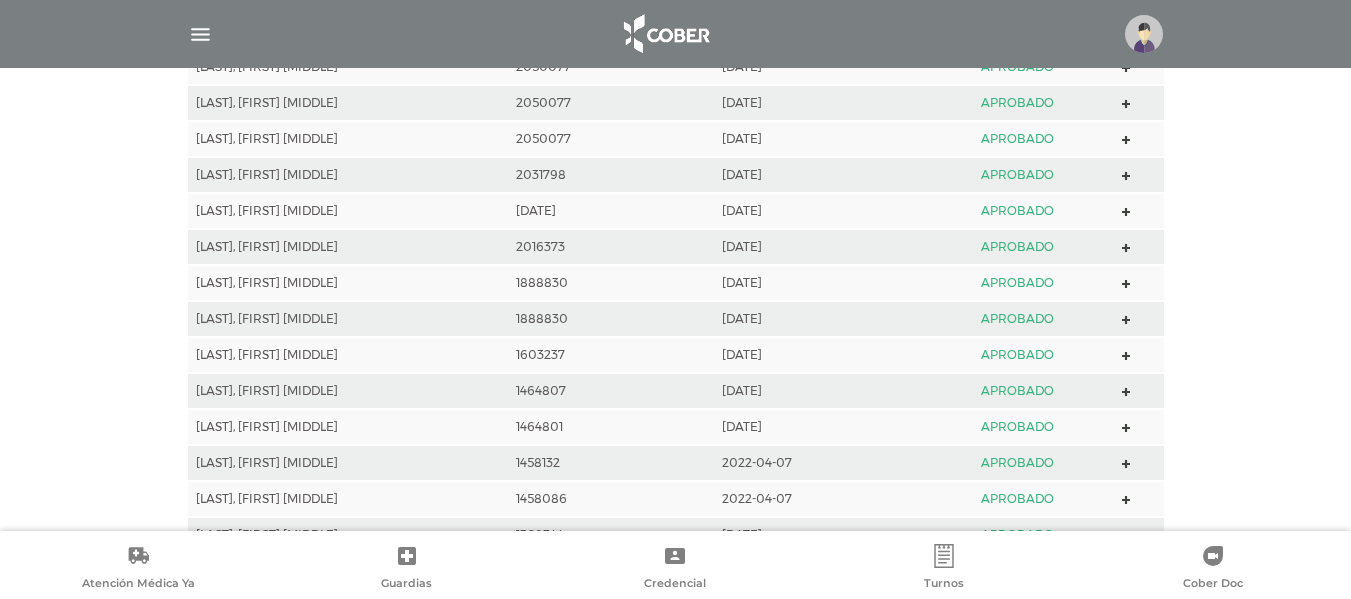 scroll, scrollTop: 1788, scrollLeft: 0, axis: vertical 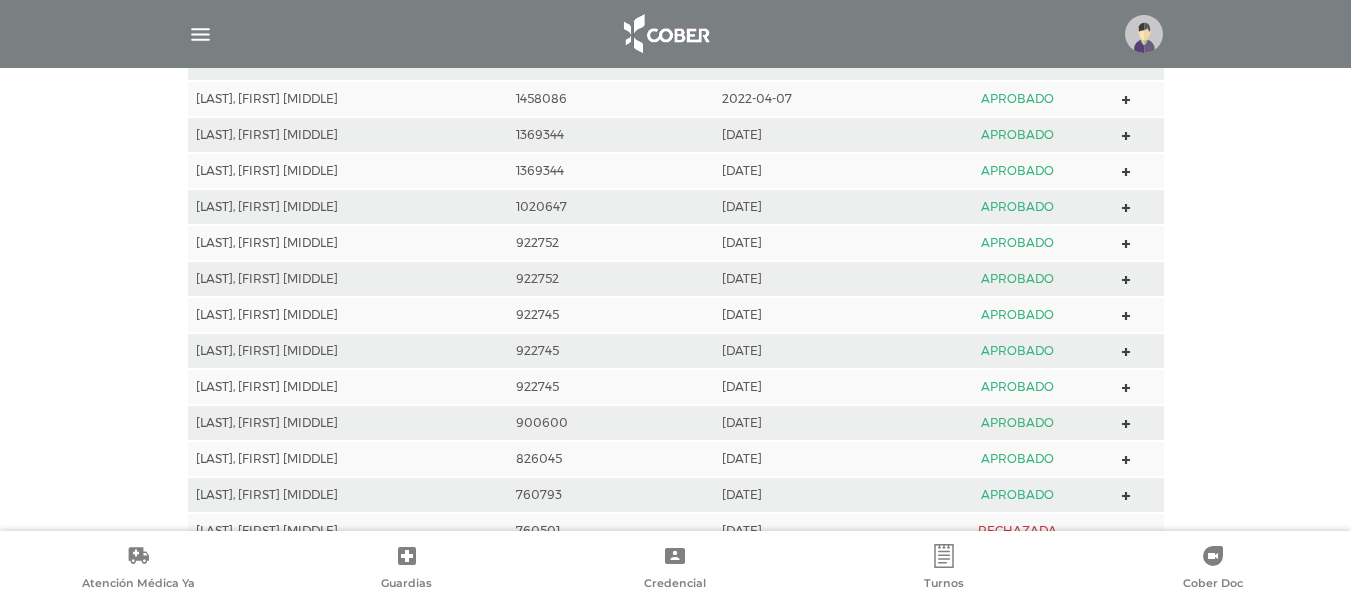 click at bounding box center (200, 34) 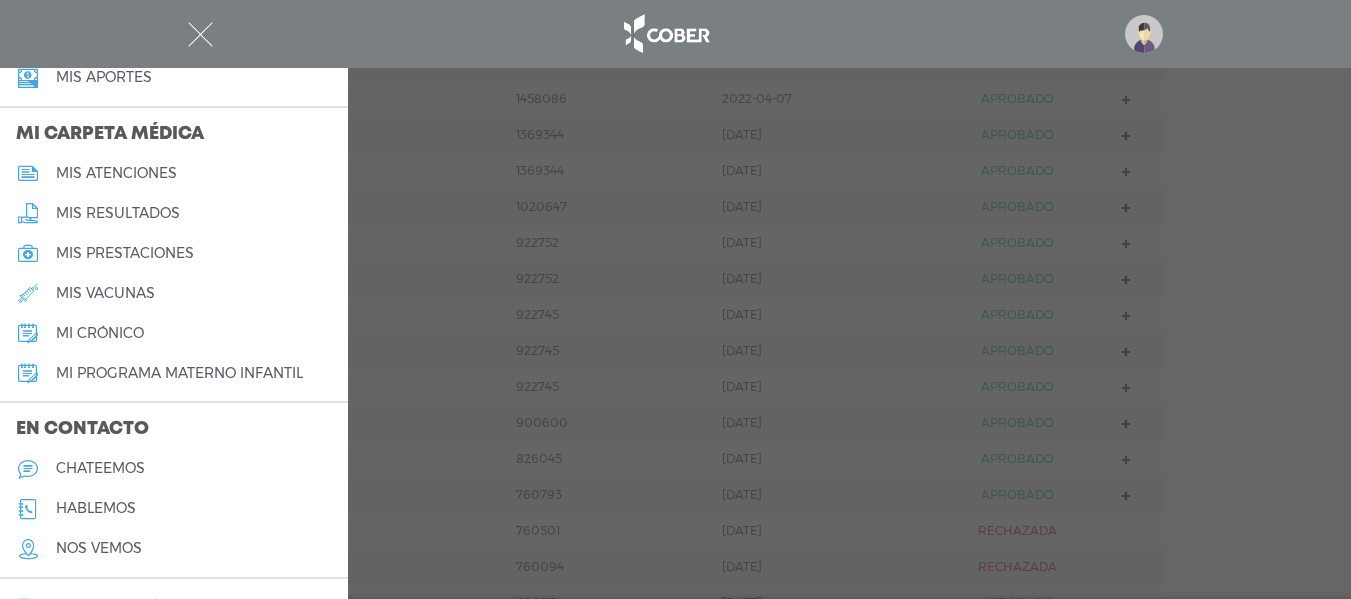 scroll, scrollTop: 944, scrollLeft: 0, axis: vertical 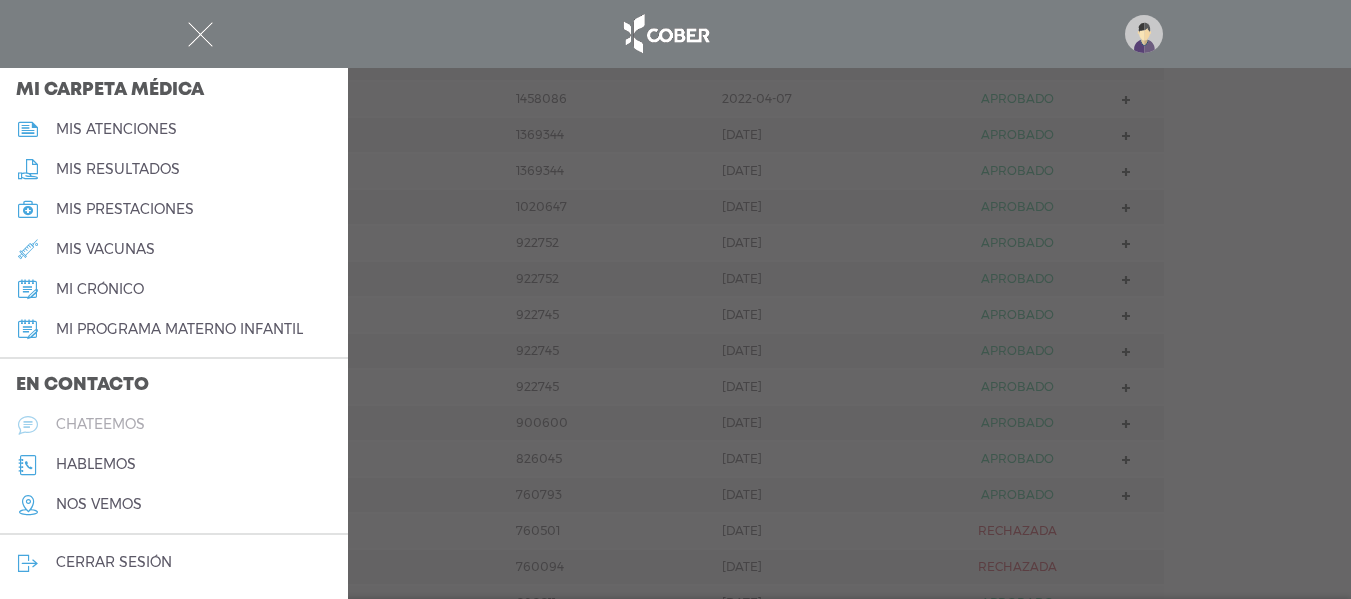 click on "chateemos" at bounding box center (100, 424) 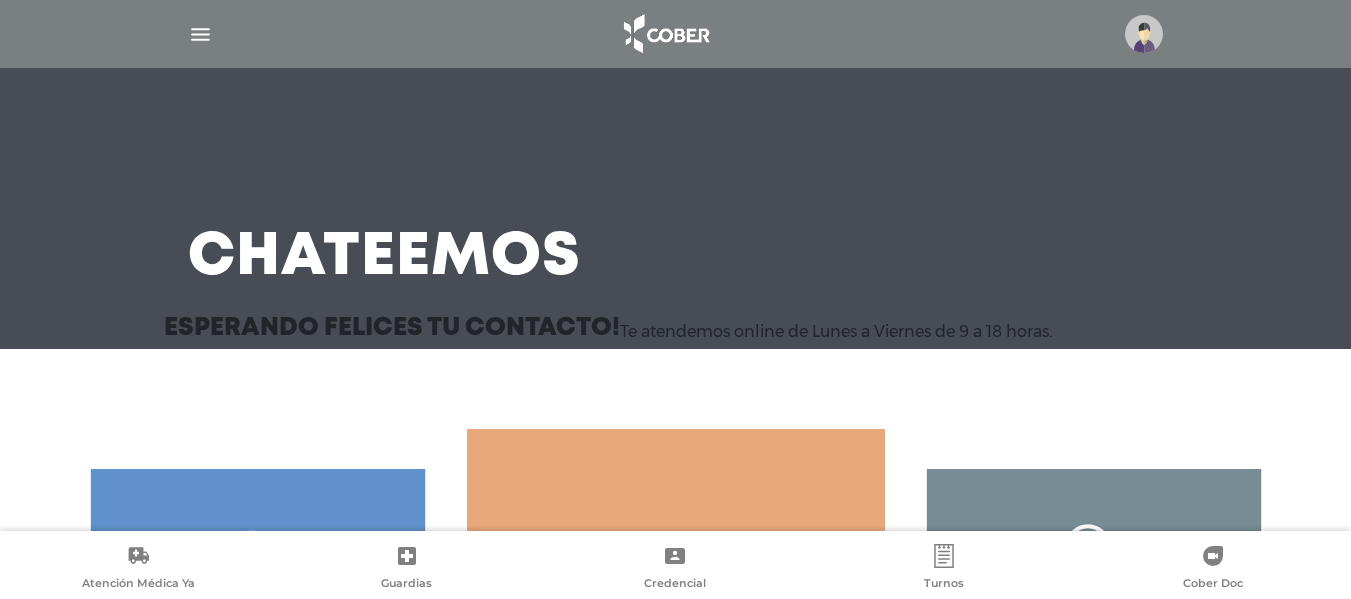 scroll, scrollTop: 298, scrollLeft: 0, axis: vertical 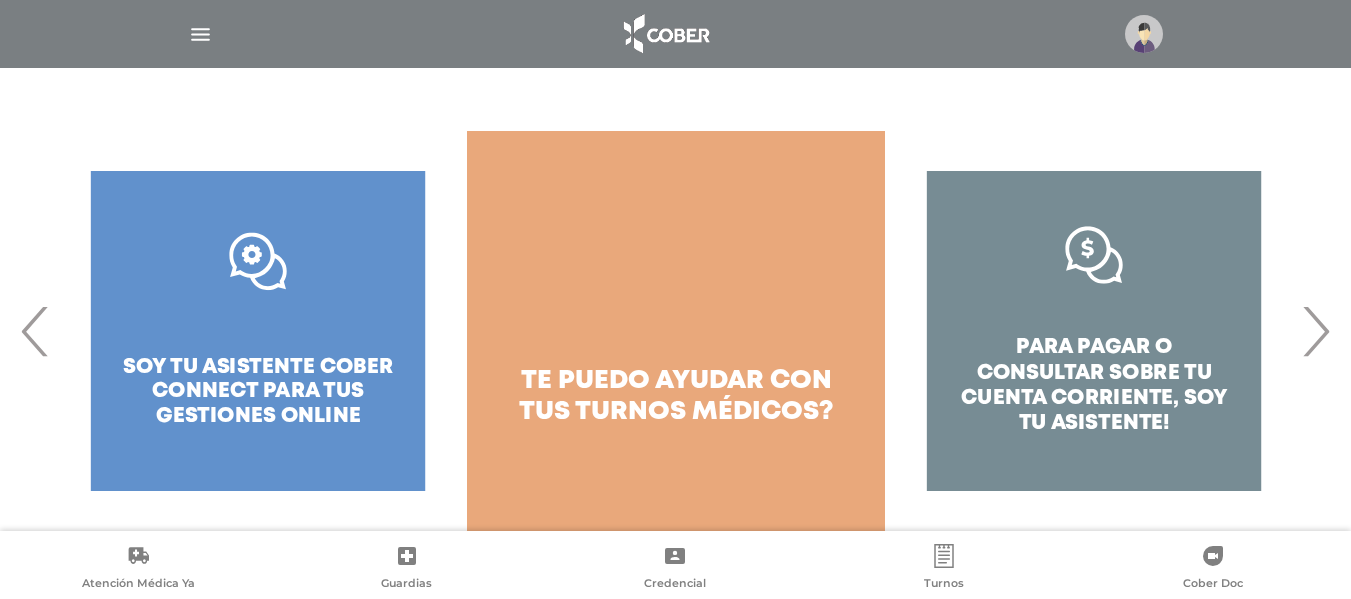 click on "‹" at bounding box center [35, 331] 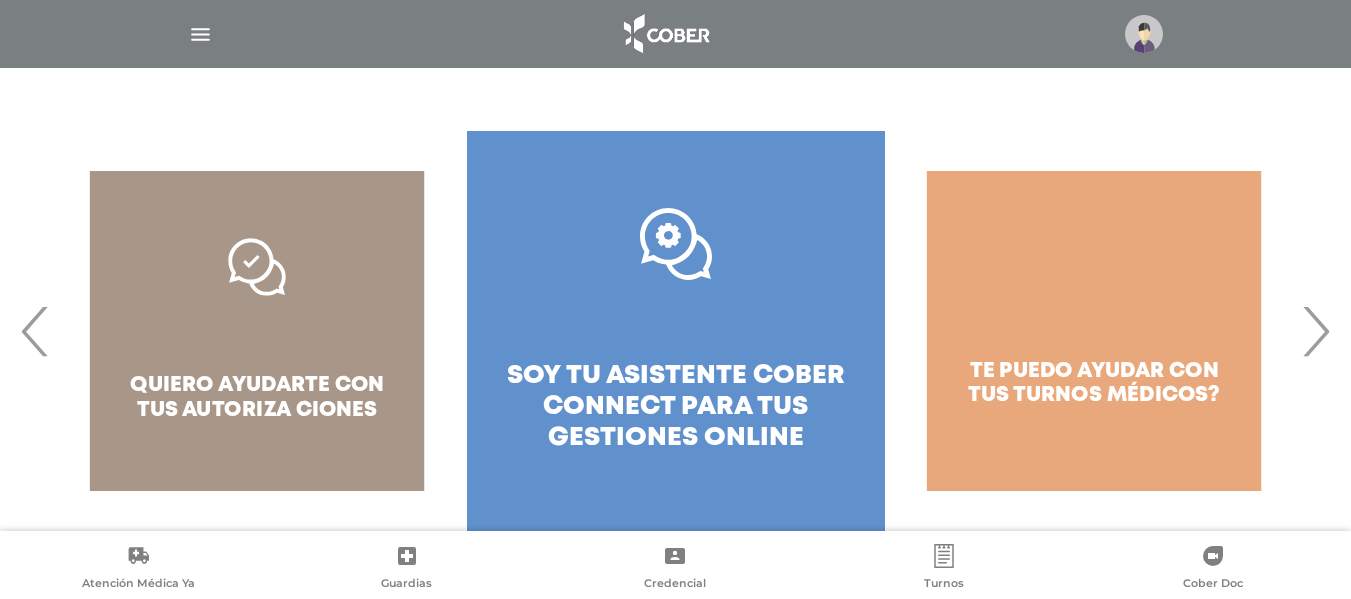 click on "soy tu asistente cober connect para tus" at bounding box center [676, 391] 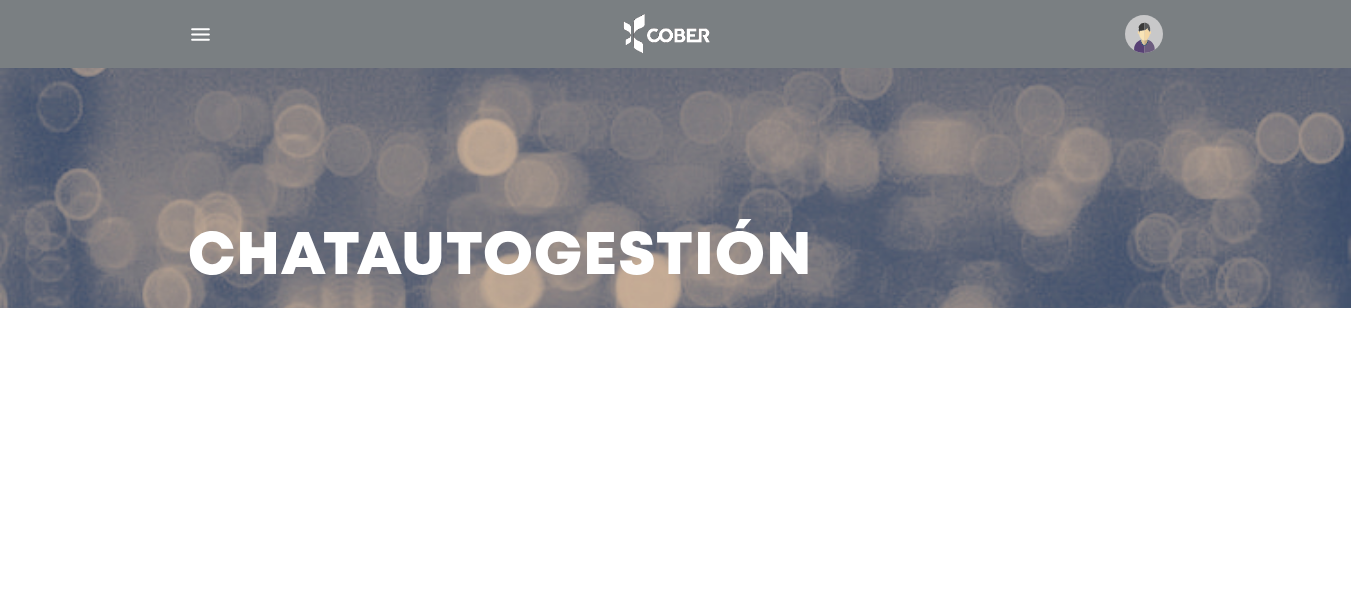 scroll, scrollTop: 0, scrollLeft: 0, axis: both 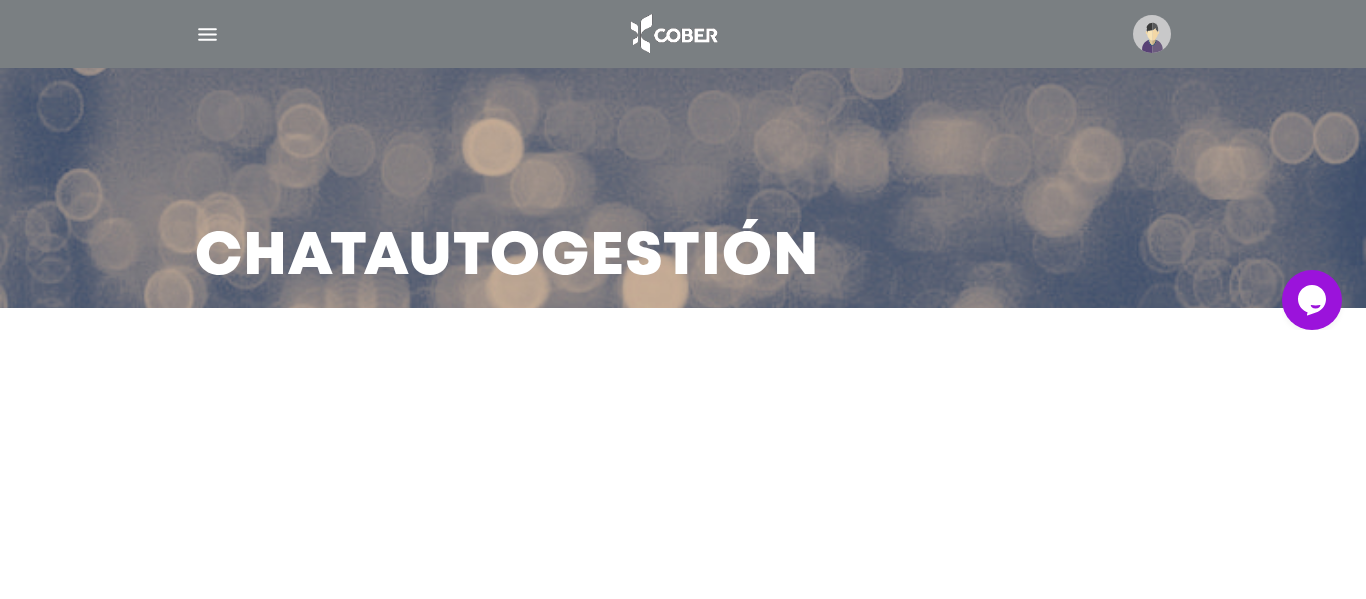 click 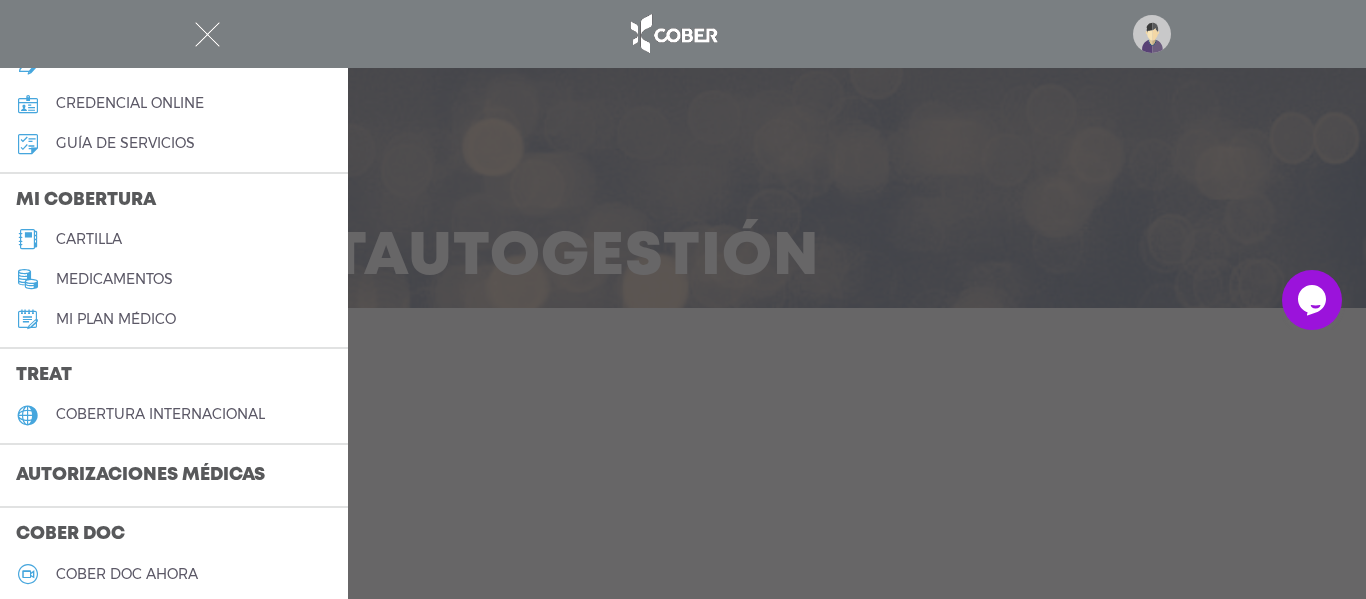 scroll, scrollTop: 0, scrollLeft: 0, axis: both 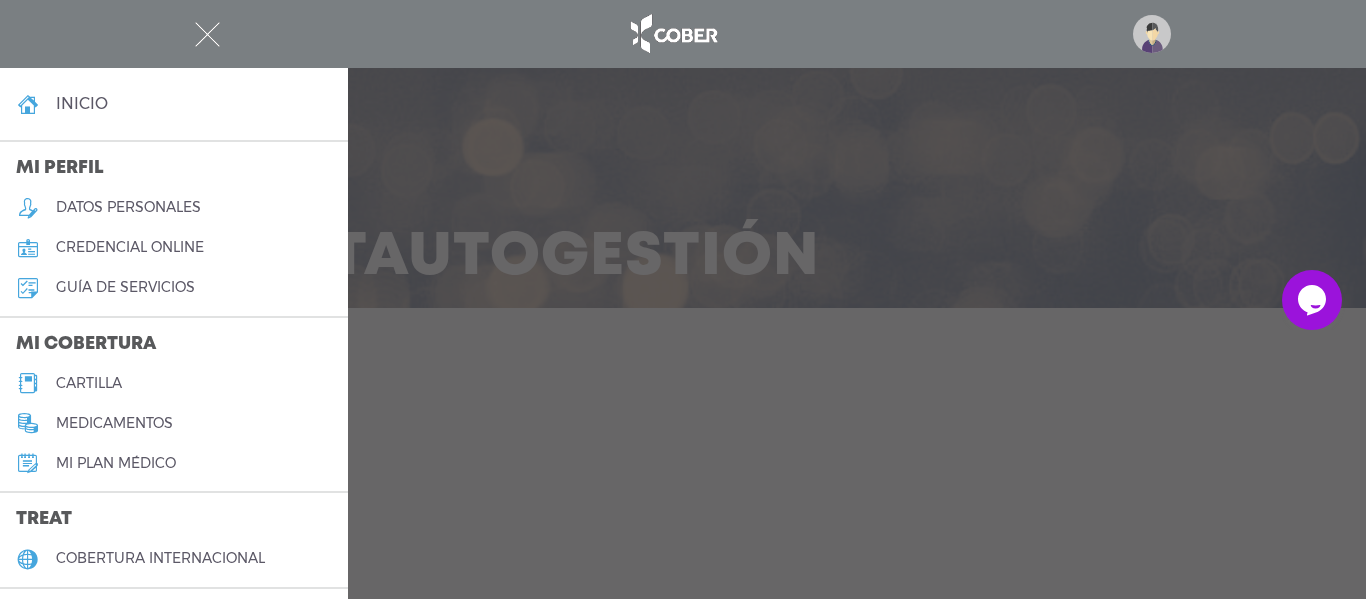 click at bounding box center (207, 34) 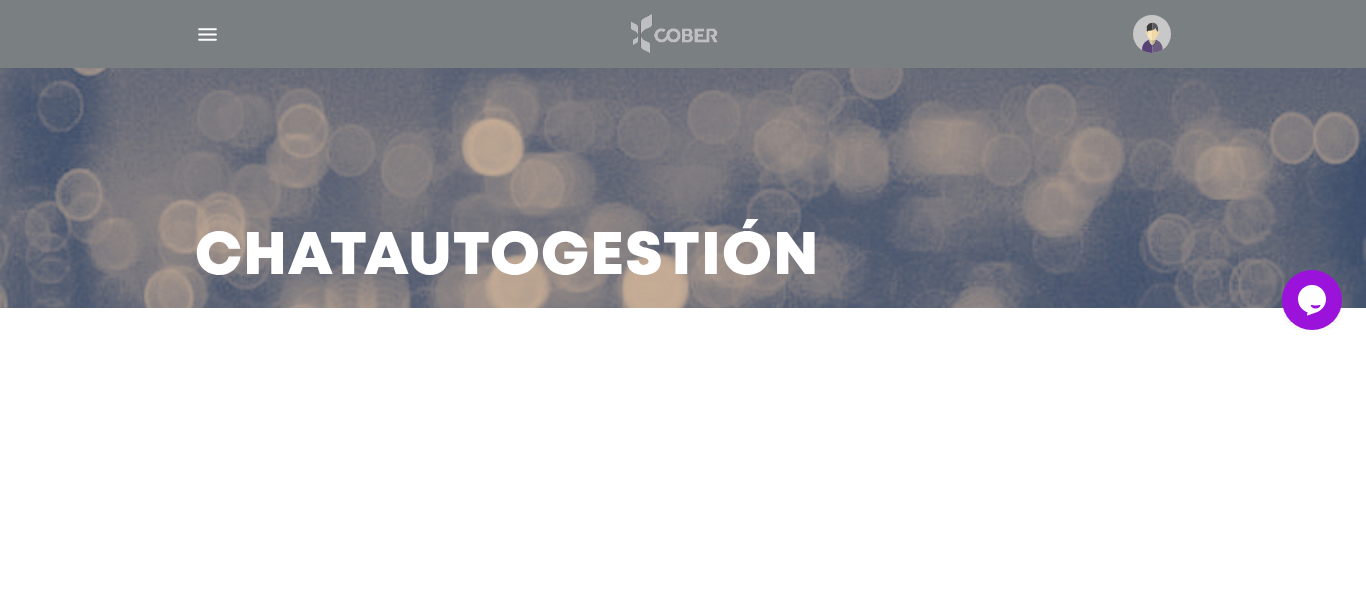 click at bounding box center [672, 34] 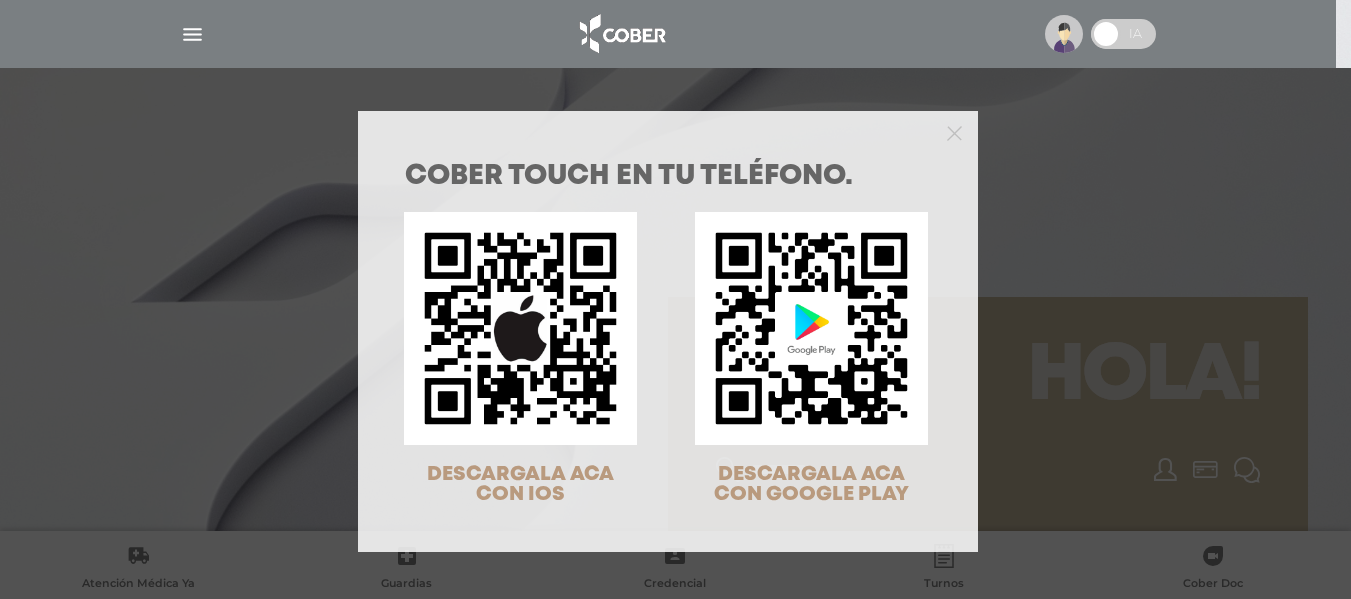 scroll, scrollTop: 0, scrollLeft: 0, axis: both 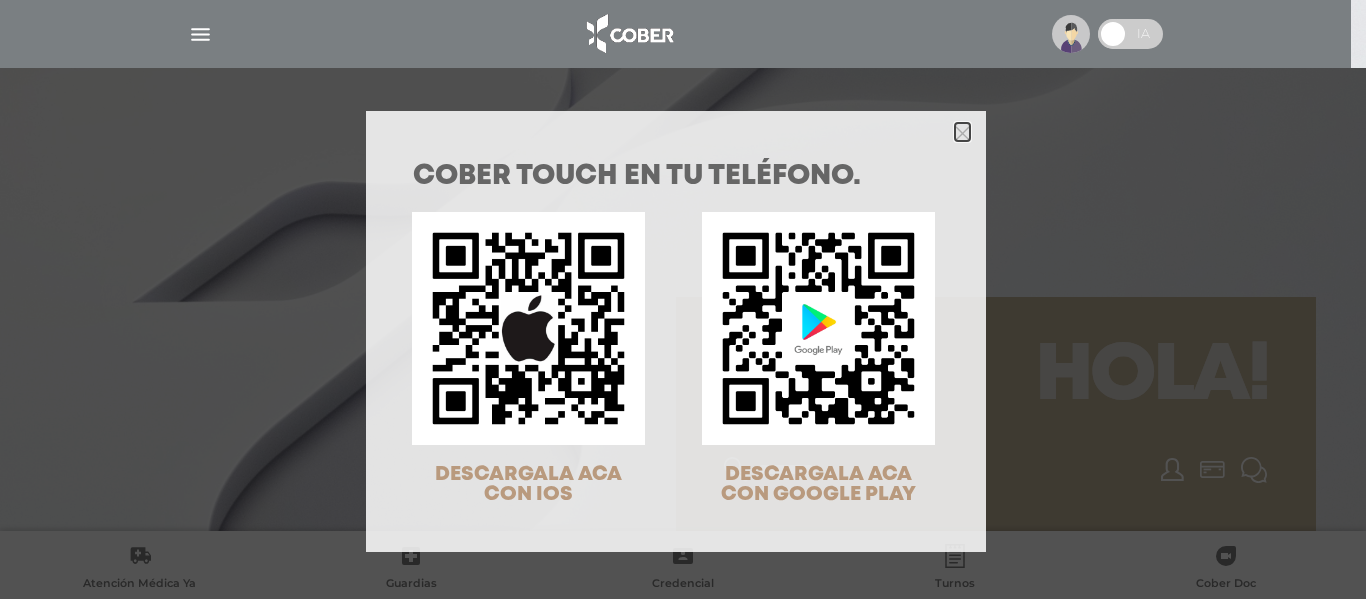 drag, startPoint x: 961, startPoint y: 121, endPoint x: 957, endPoint y: 133, distance: 12.649111 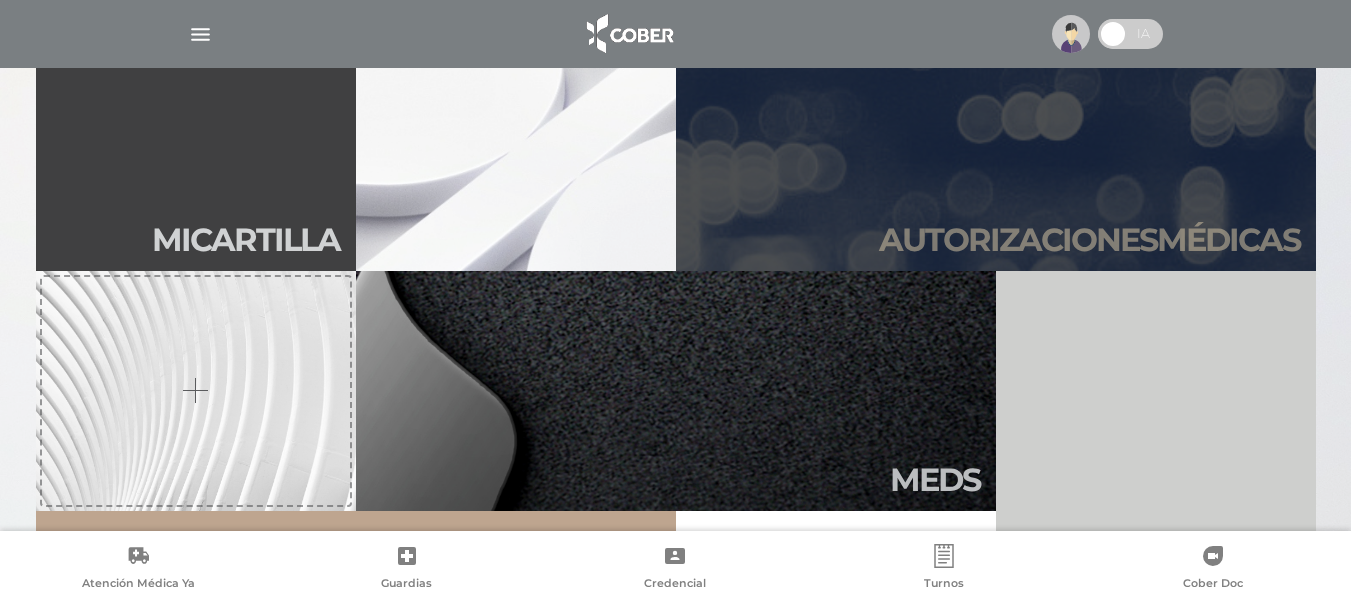 scroll, scrollTop: 400, scrollLeft: 0, axis: vertical 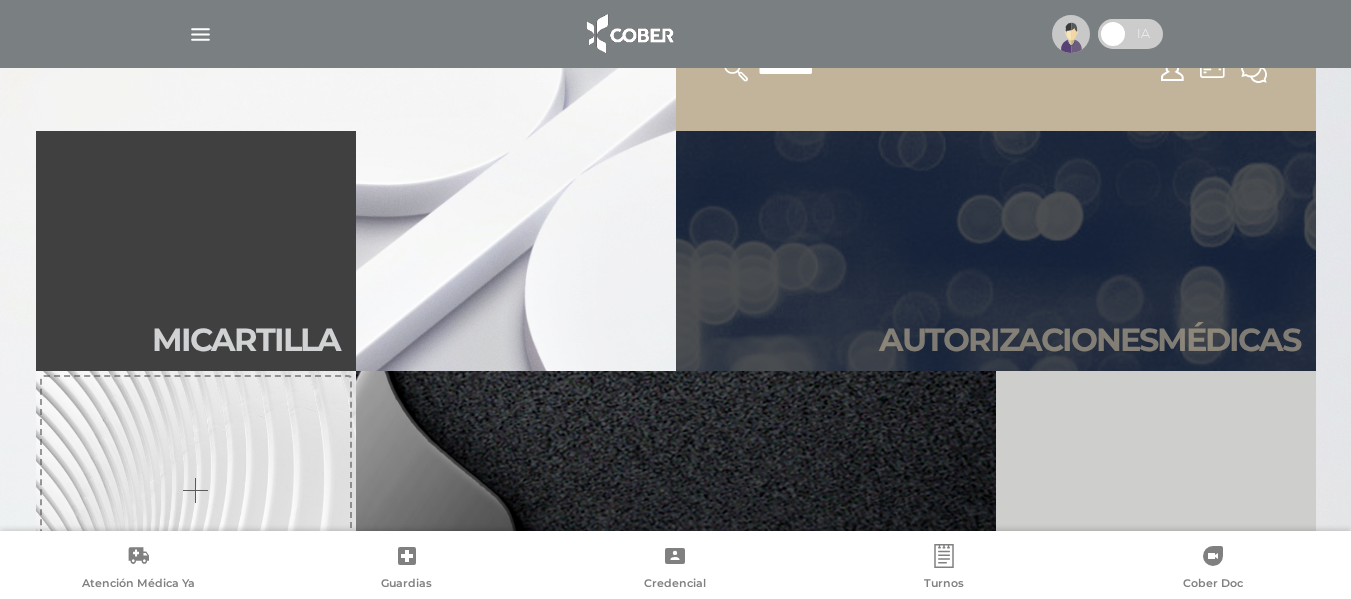 click on "Autori zaciones  médicas" at bounding box center (996, 251) 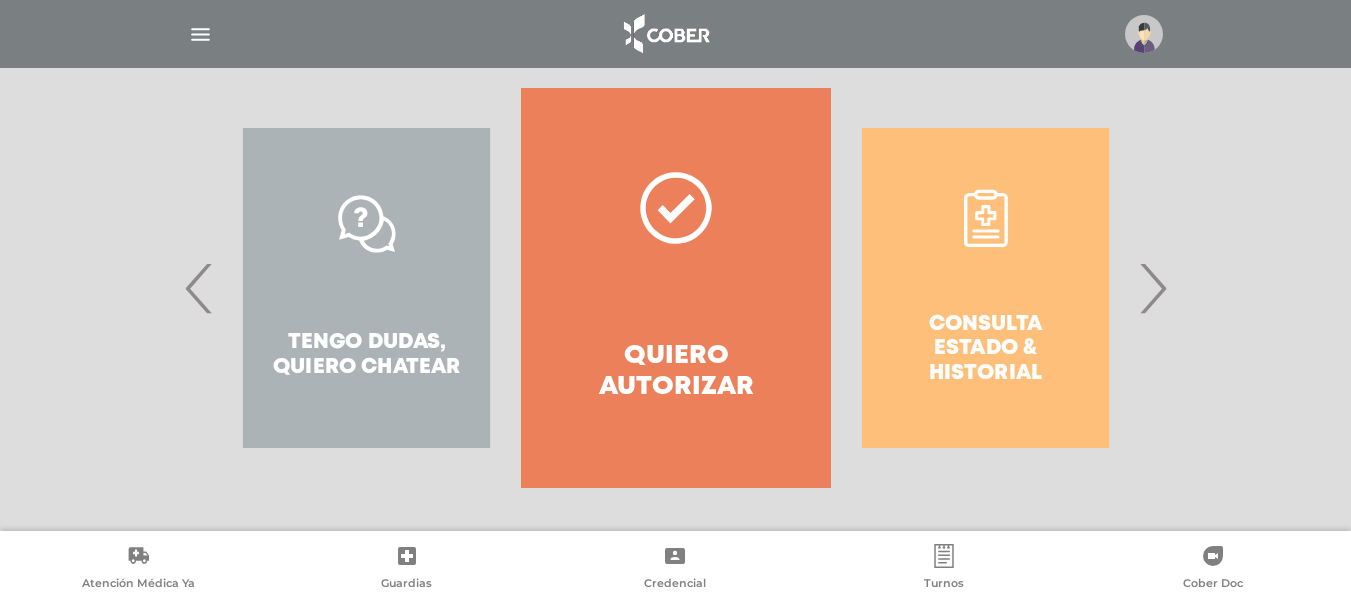 scroll, scrollTop: 405, scrollLeft: 0, axis: vertical 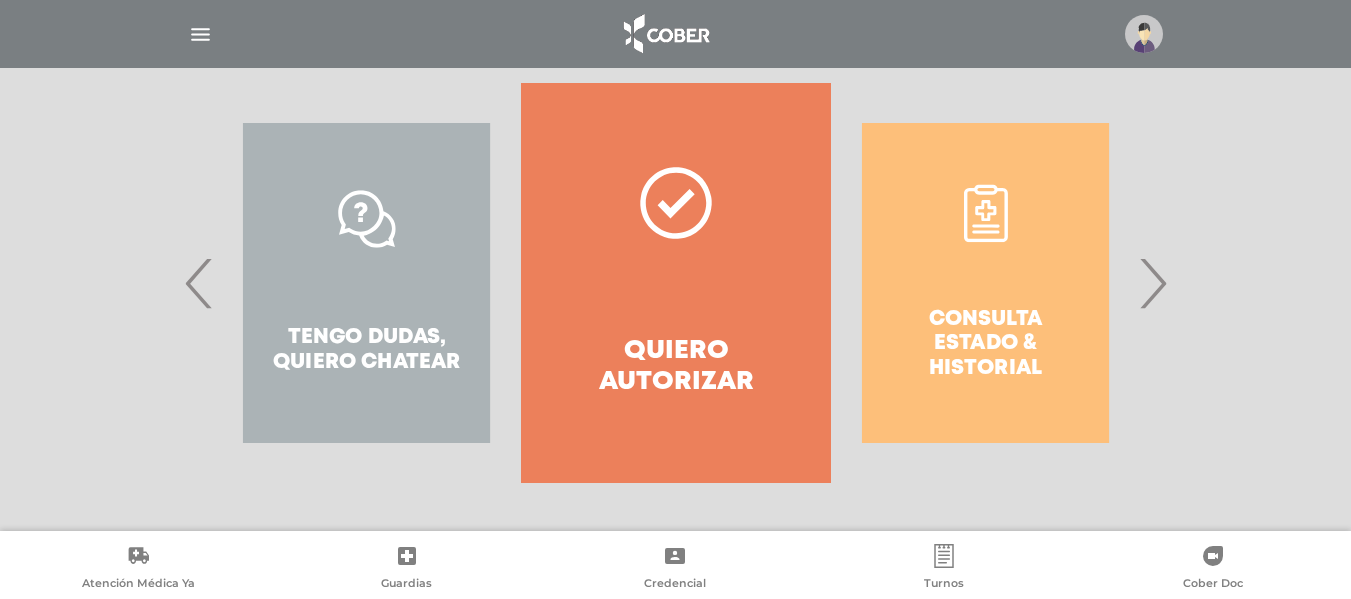 click on "Prácticas de autorización automática" at bounding box center [57, 283] 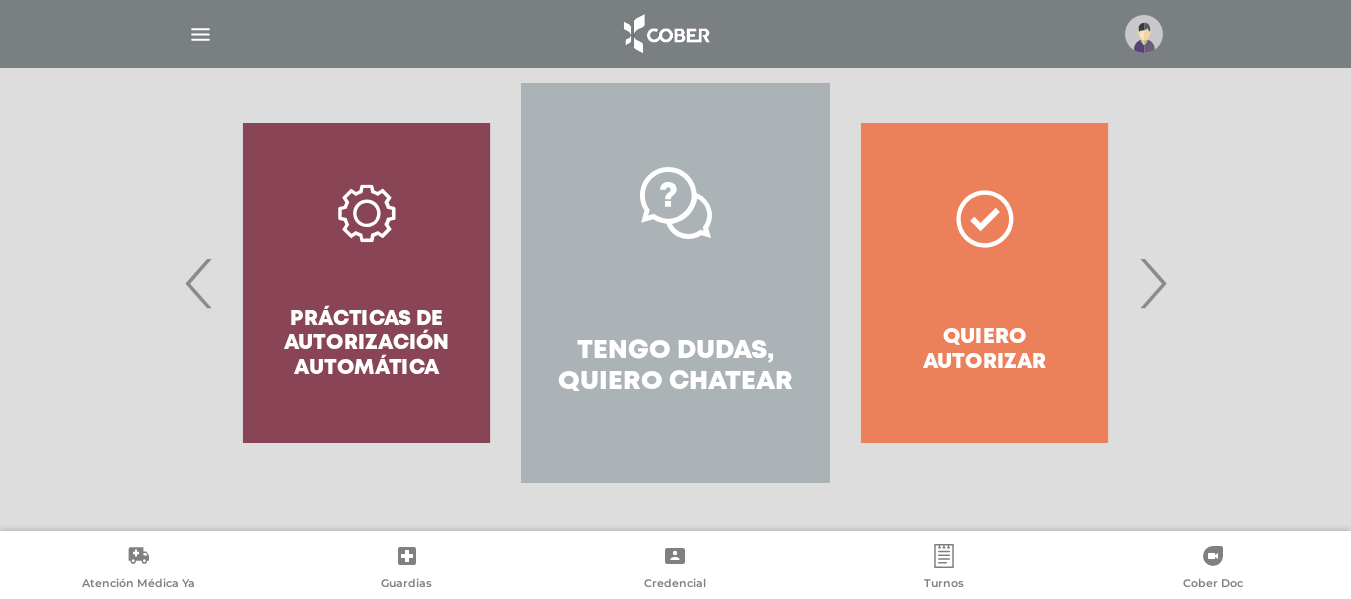 click on "Tengo dudas, quiero chatear" at bounding box center (675, 283) 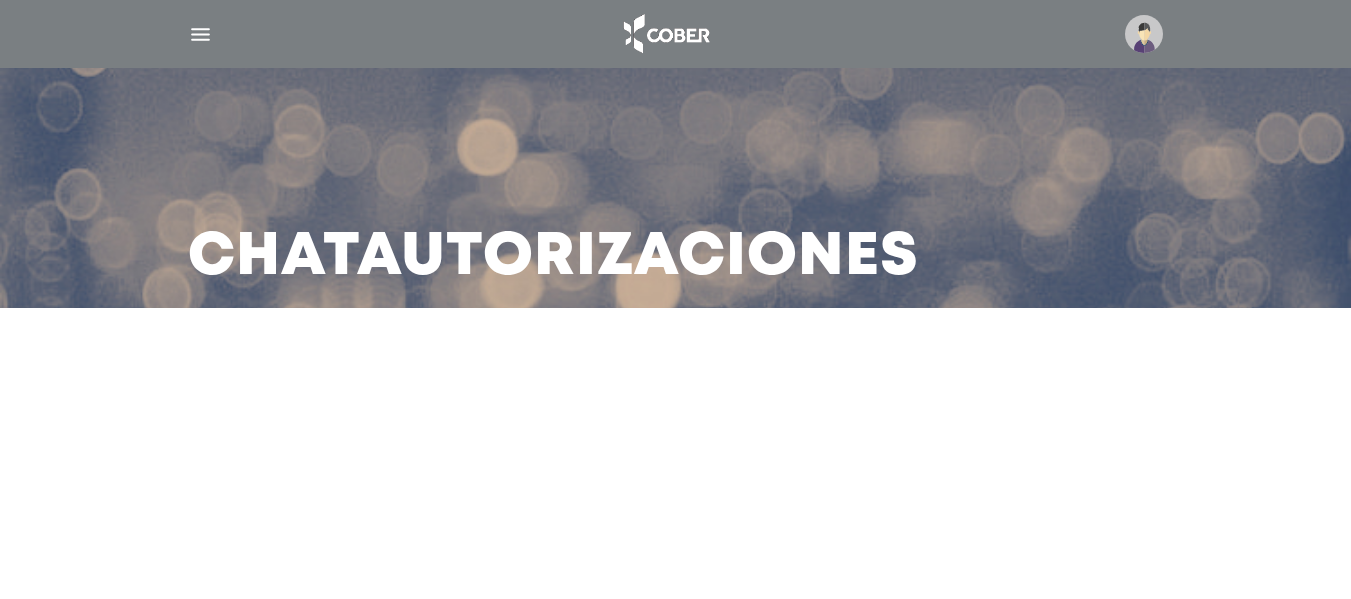 scroll, scrollTop: 0, scrollLeft: 0, axis: both 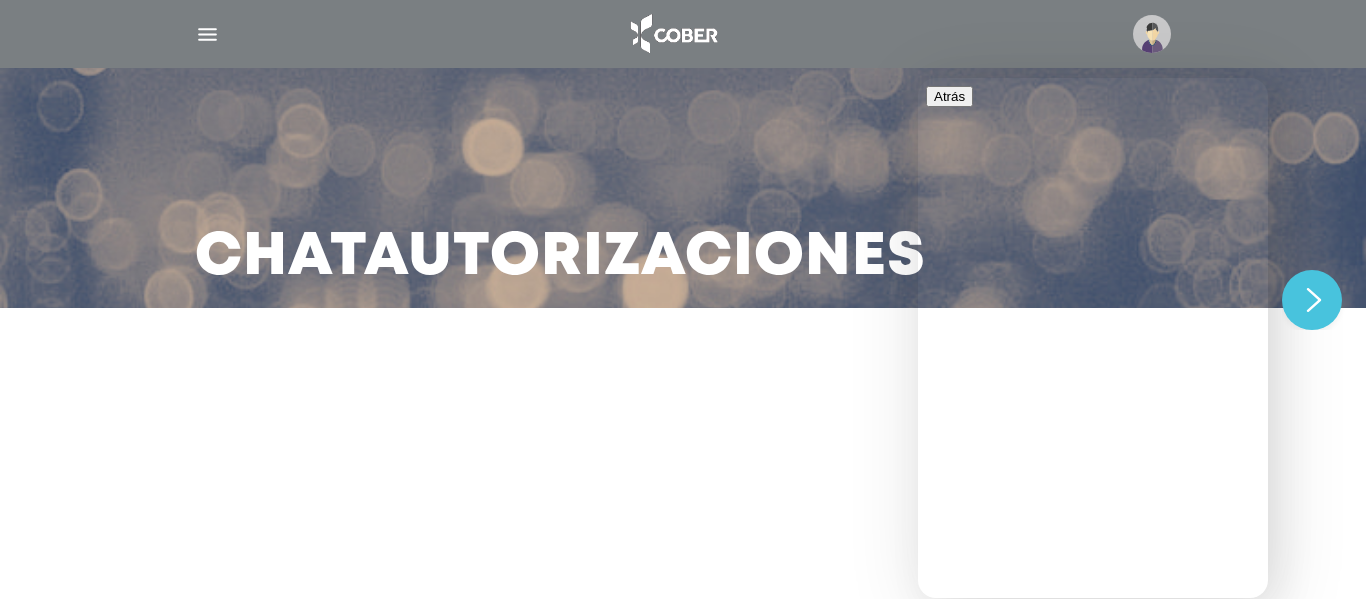click on "Nueva conversación" at bounding box center [1093, 704] 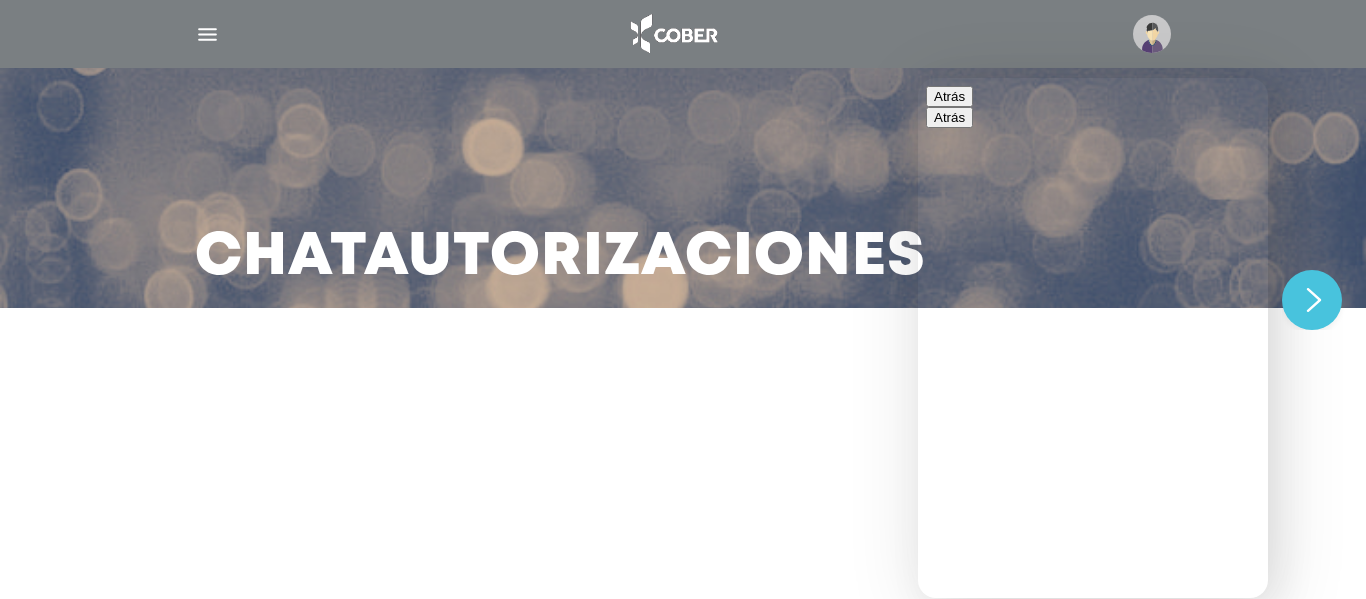 click on "**" at bounding box center (1013, 840) 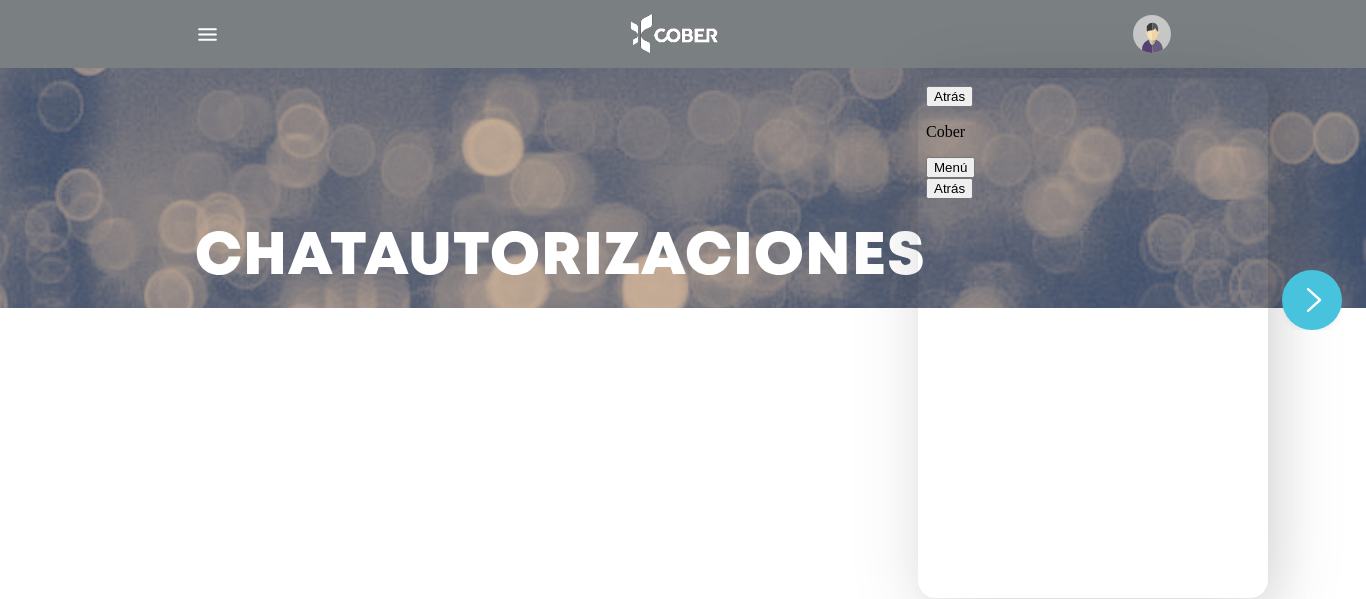scroll, scrollTop: 0, scrollLeft: 0, axis: both 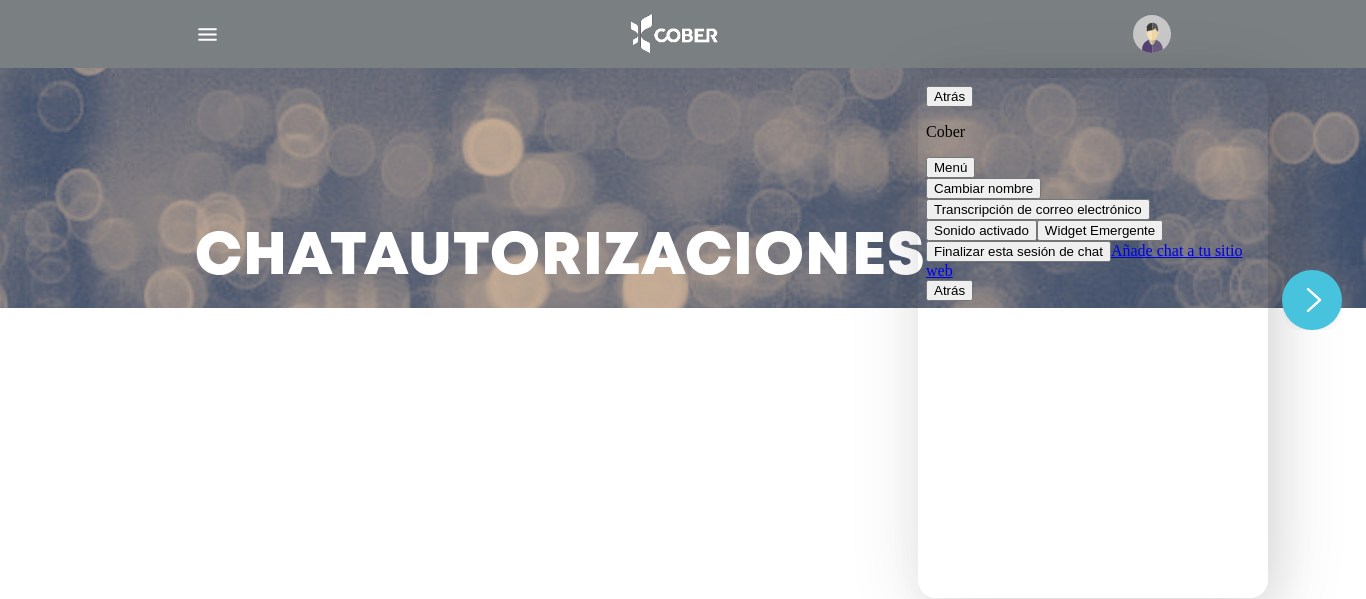 click on "Menú" at bounding box center (950, 167) 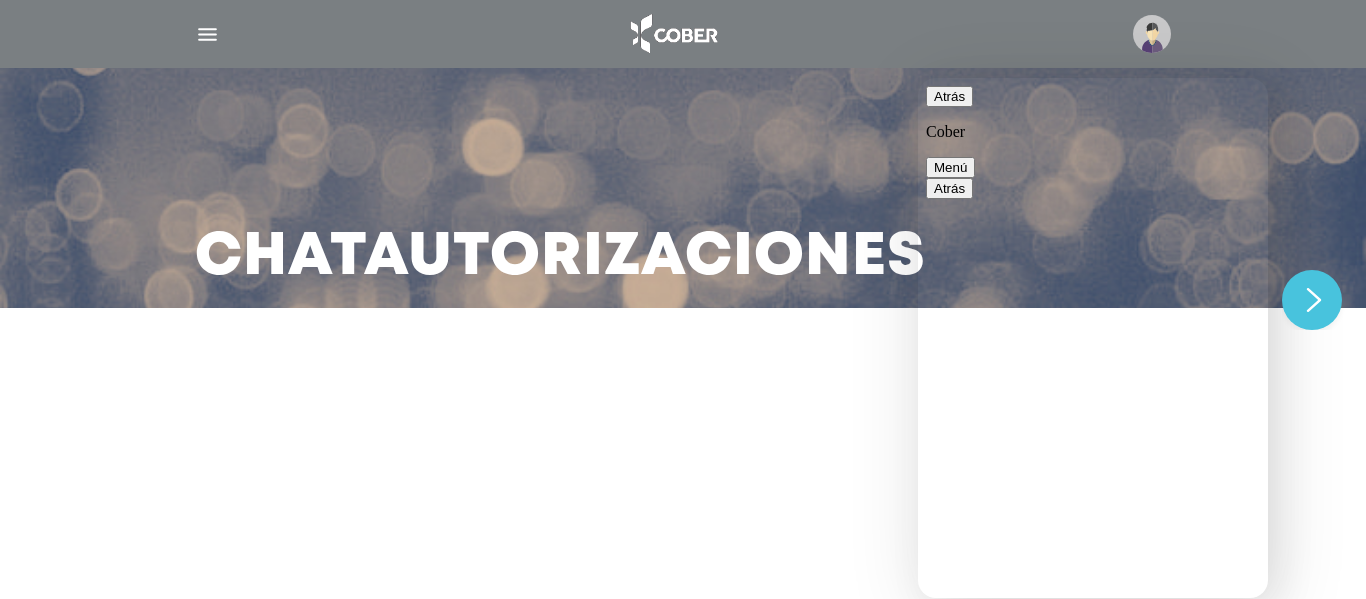 scroll, scrollTop: 238, scrollLeft: 0, axis: vertical 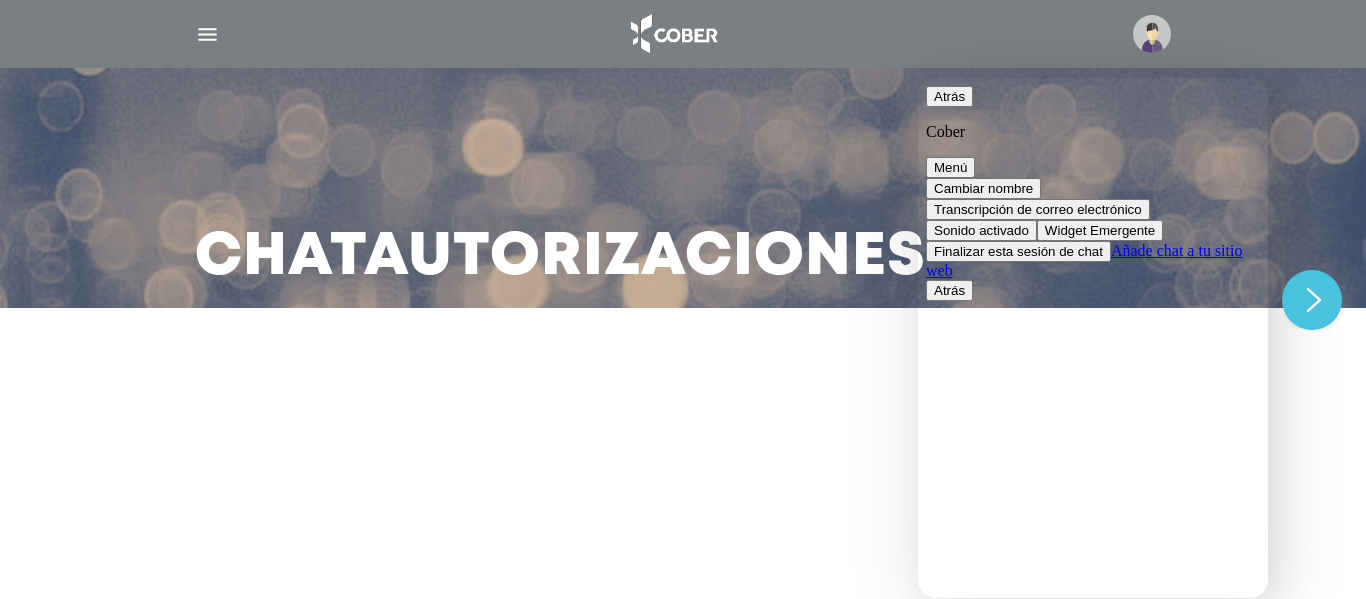 click at bounding box center [683, 380] 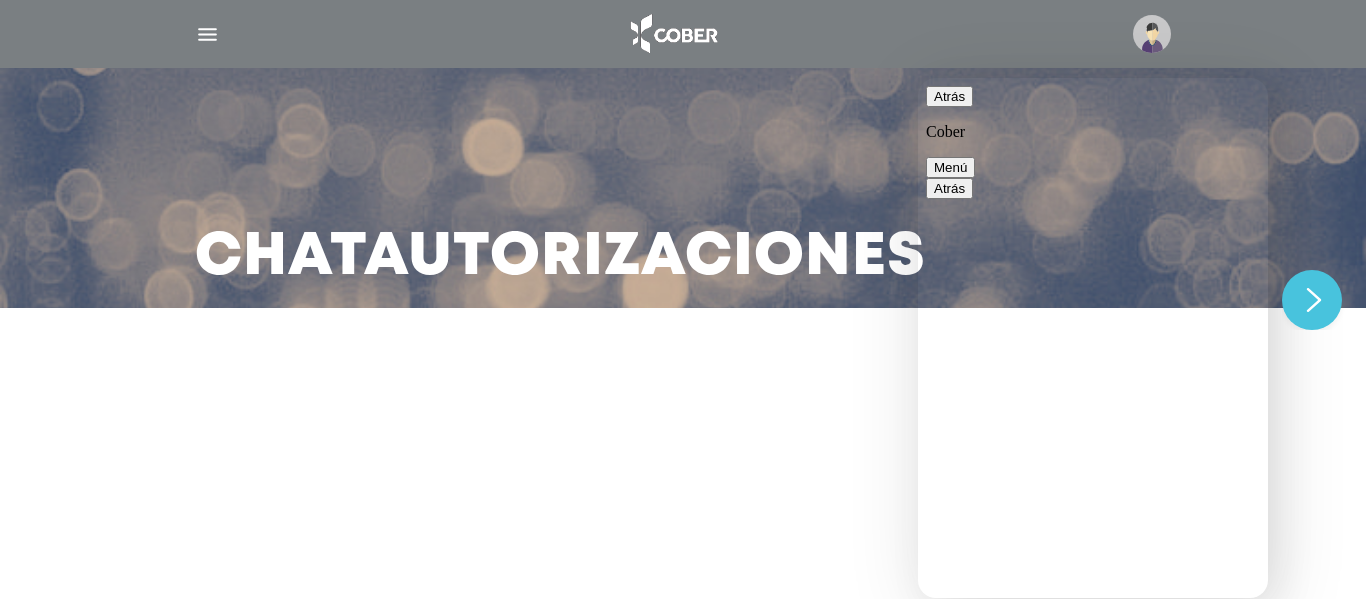 scroll, scrollTop: 470, scrollLeft: 0, axis: vertical 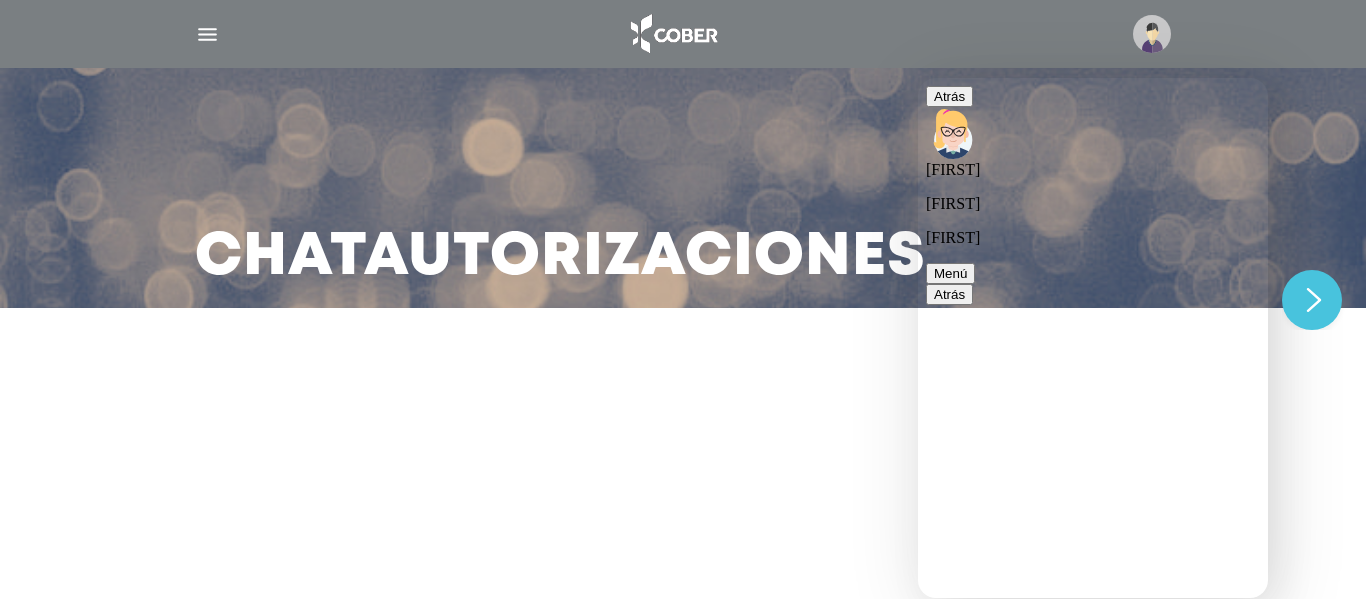 type on "*****" 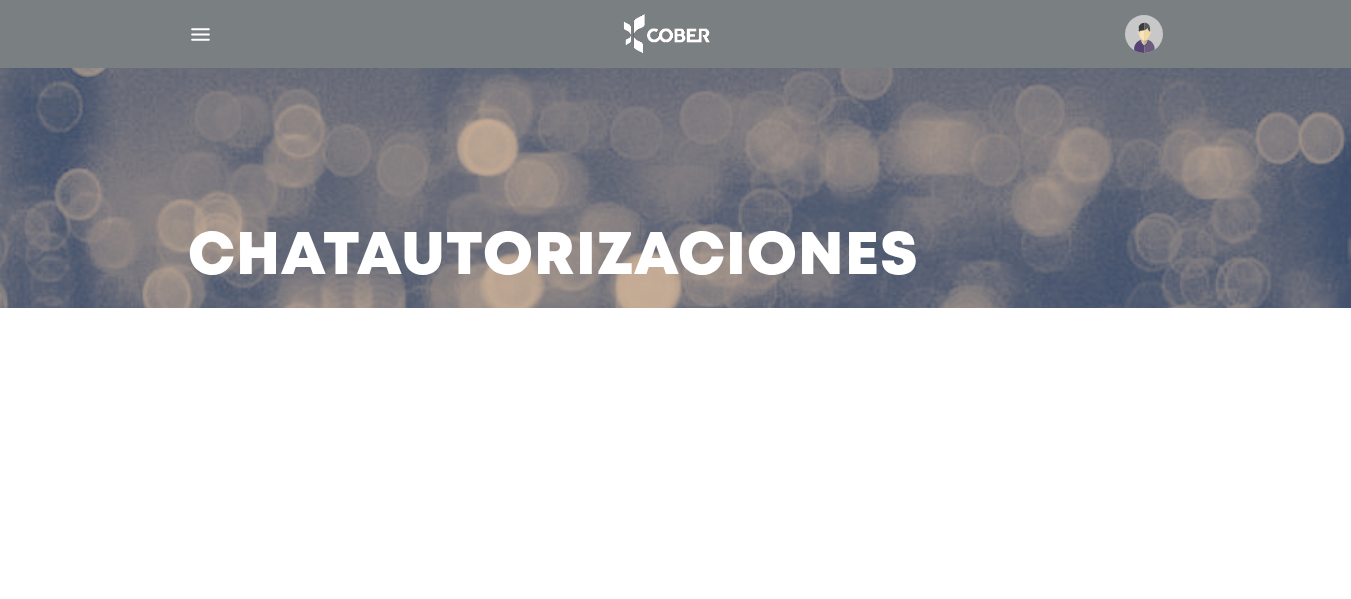 scroll, scrollTop: 0, scrollLeft: 0, axis: both 